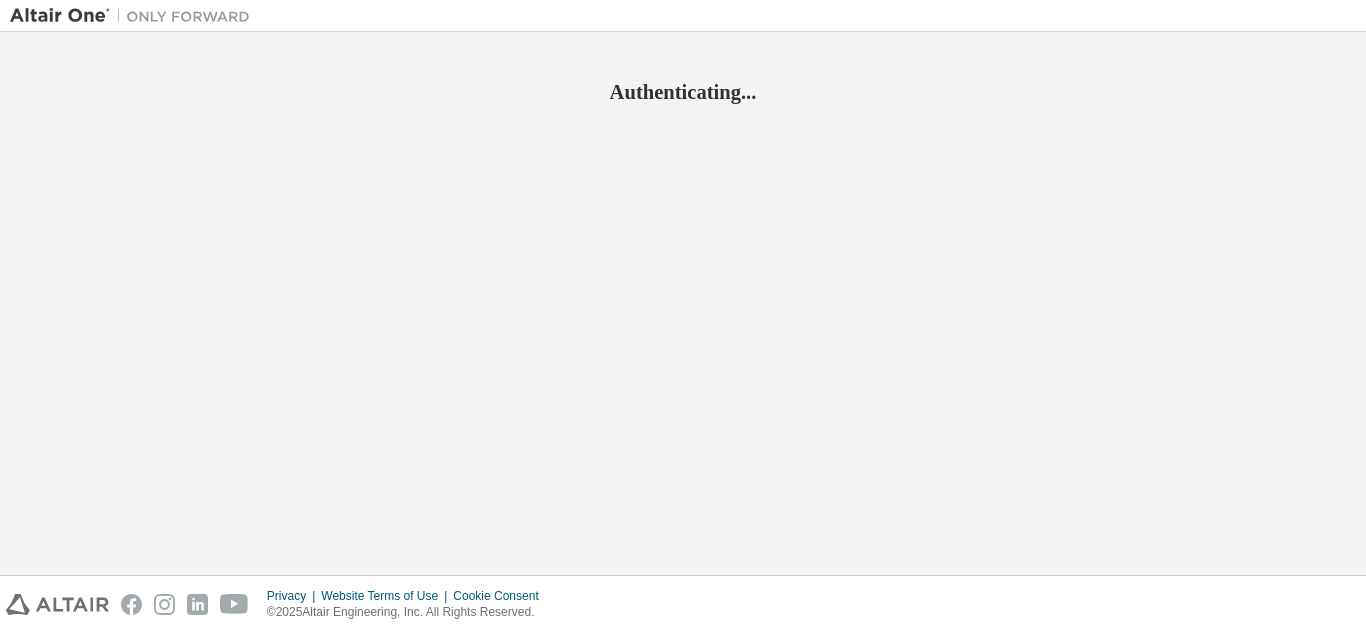 scroll, scrollTop: 0, scrollLeft: 0, axis: both 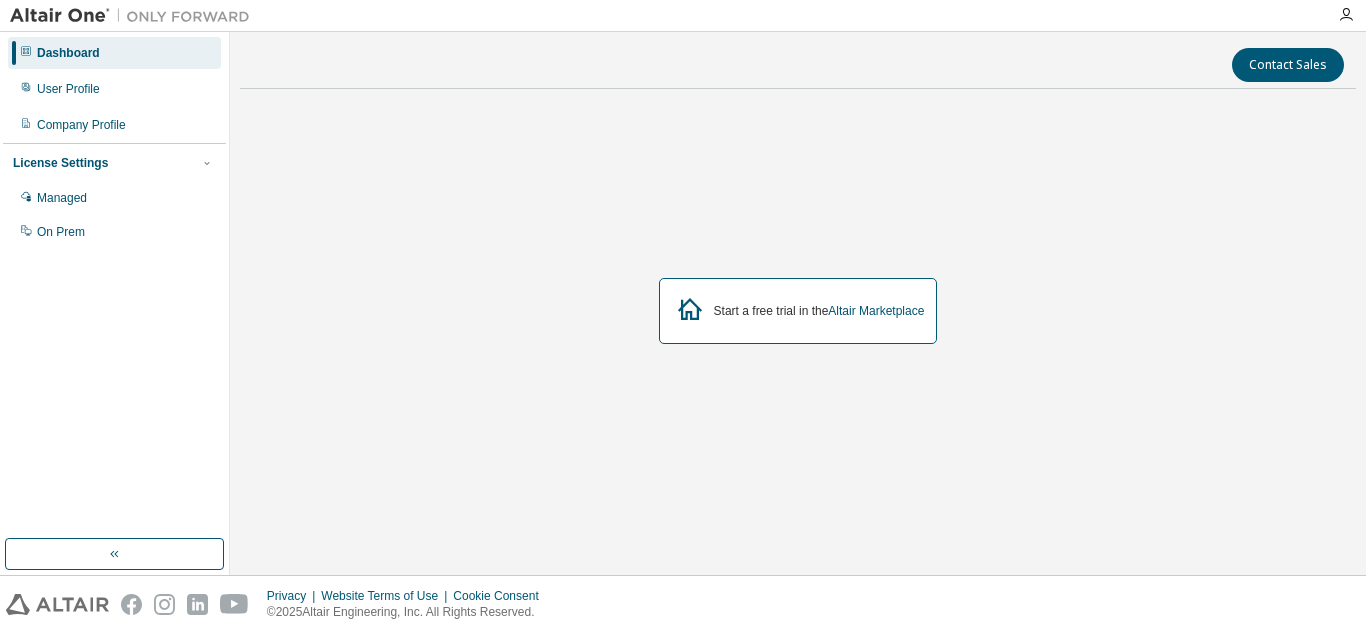 click on "Dashboard" at bounding box center [68, 53] 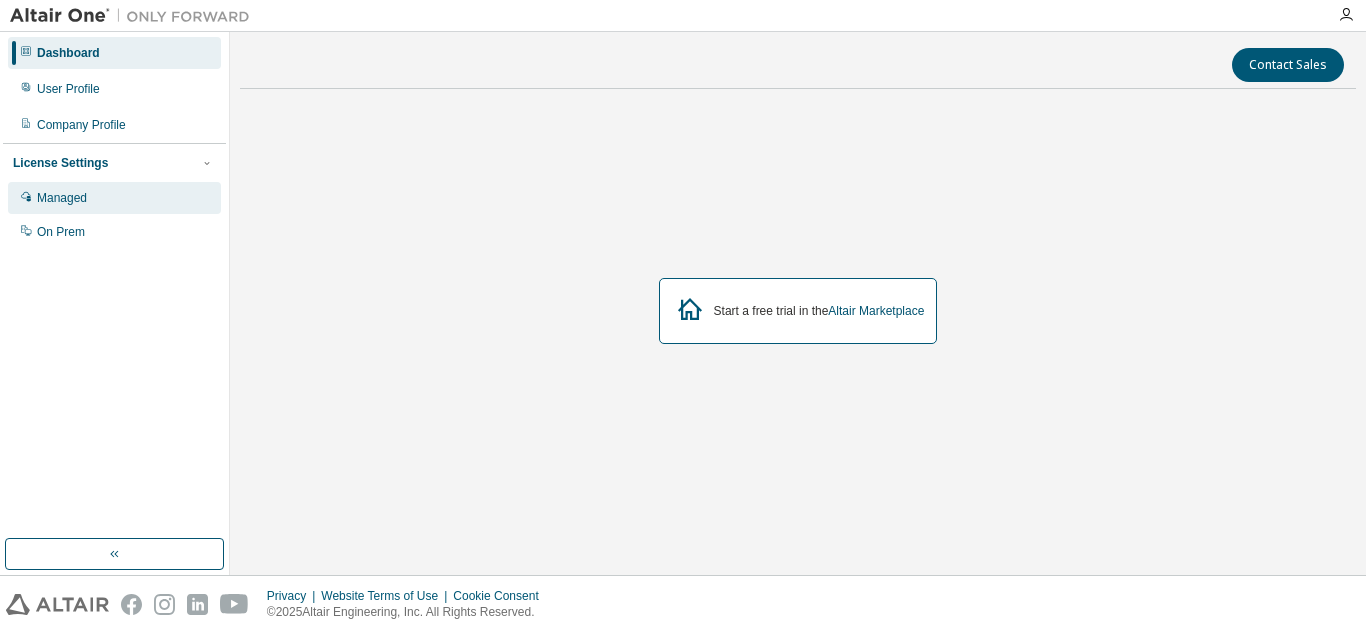 click on "Managed" at bounding box center [114, 198] 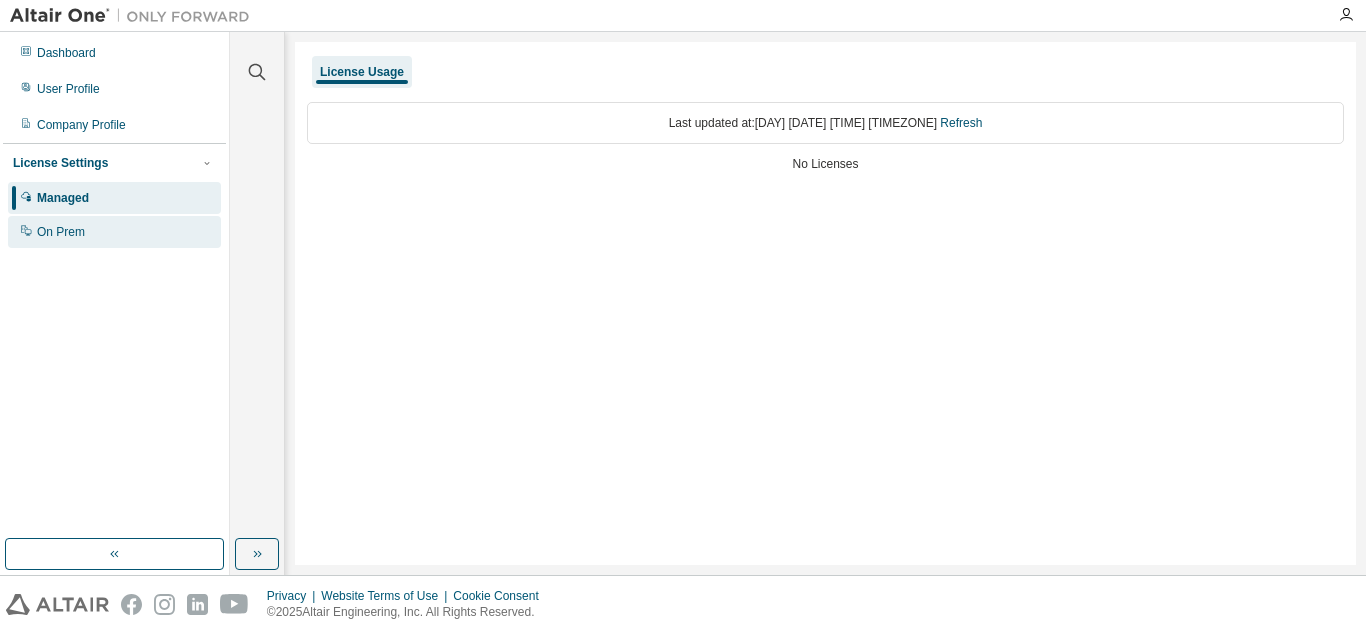 click on "On Prem" at bounding box center [61, 232] 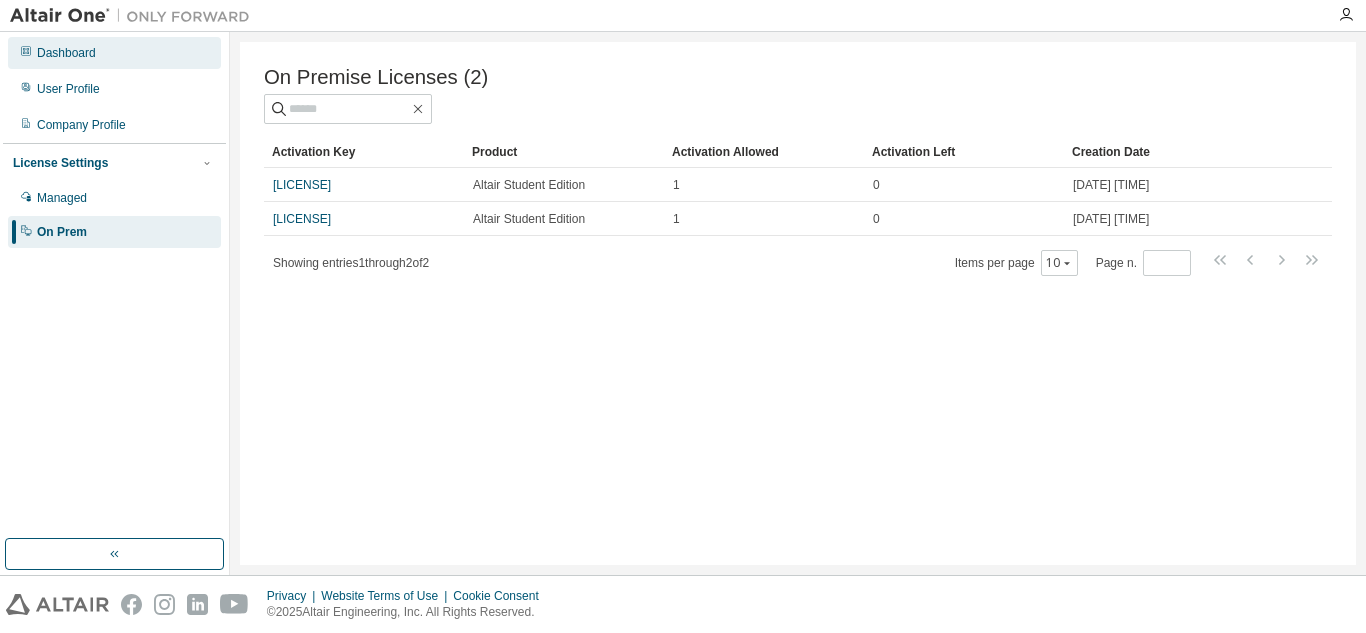 click on "Dashboard" at bounding box center [66, 53] 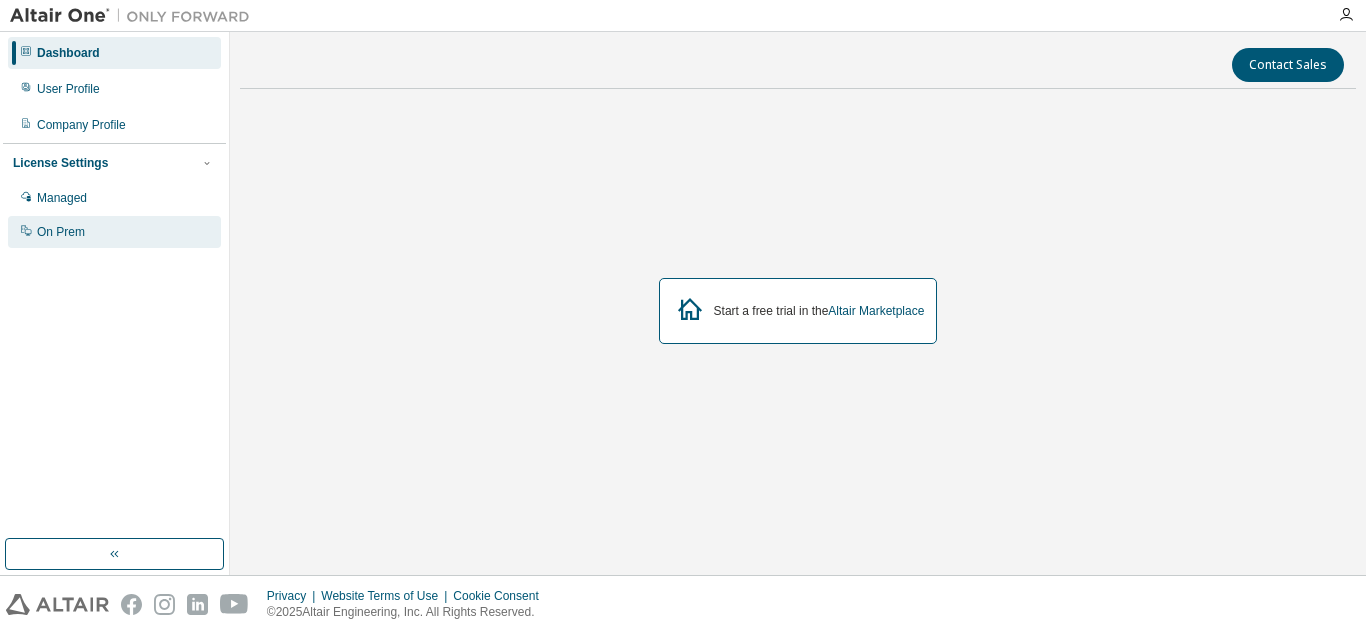 click on "On Prem" at bounding box center (114, 232) 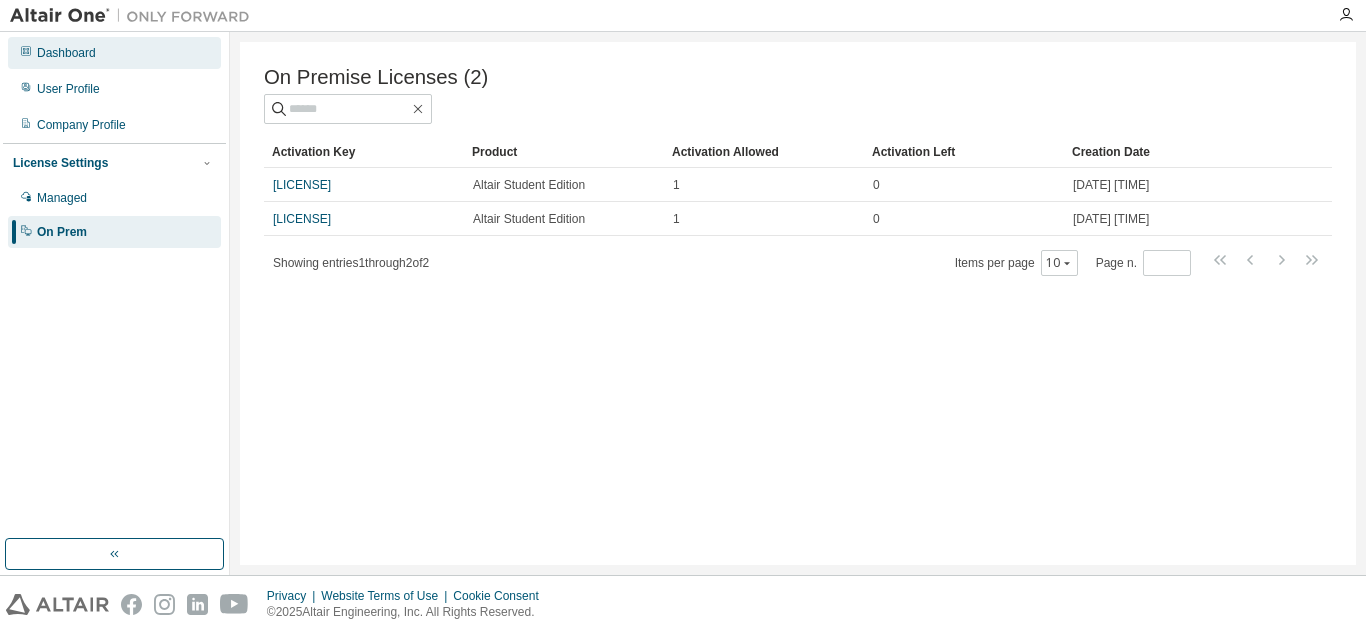click on "Dashboard" at bounding box center [114, 53] 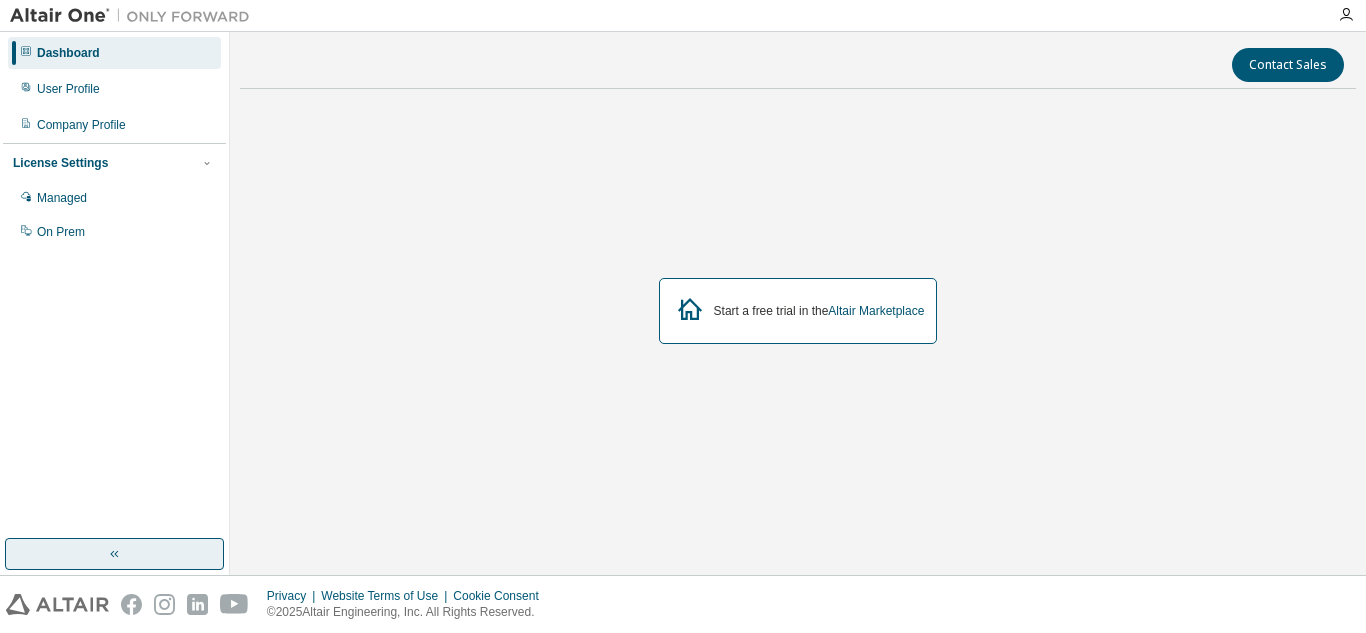 click at bounding box center (114, 554) 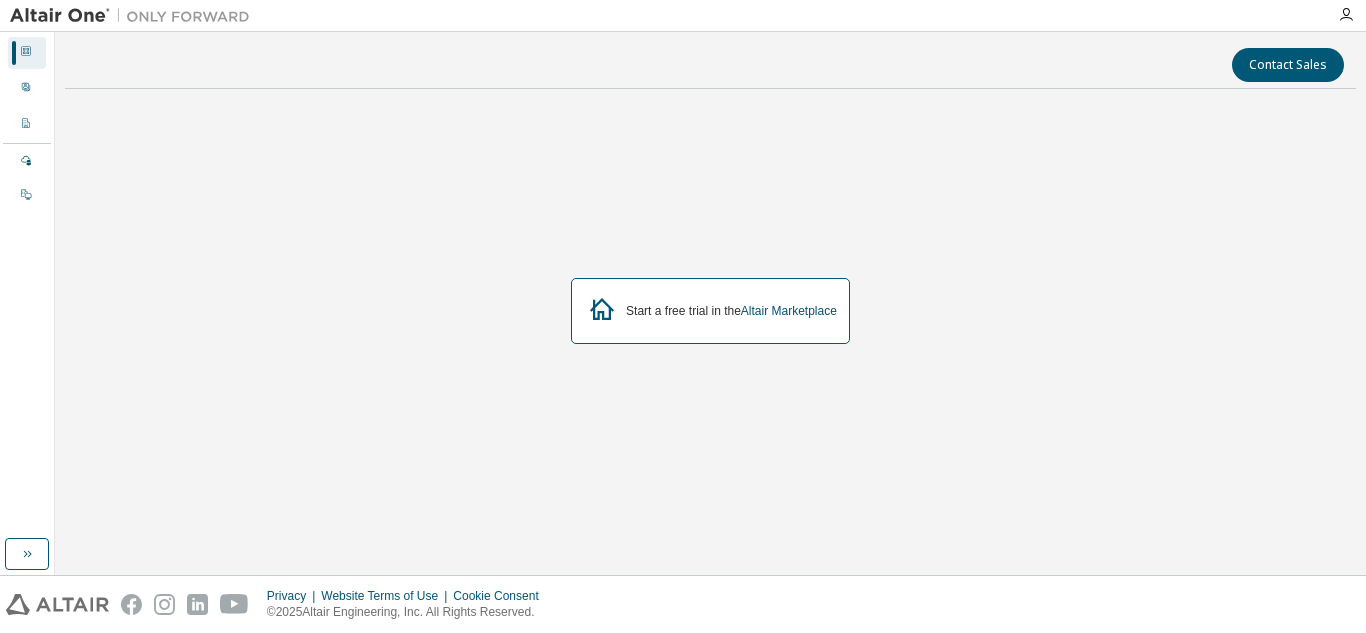 click at bounding box center (135, 16) 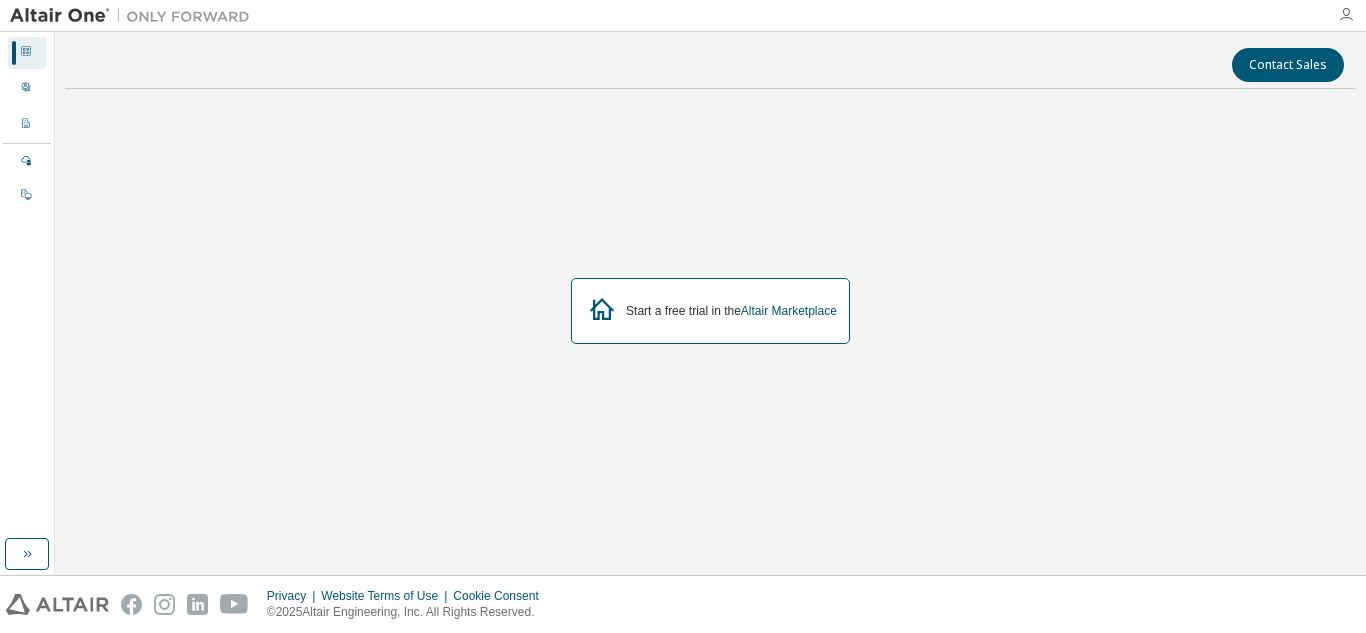 click at bounding box center (1346, 15) 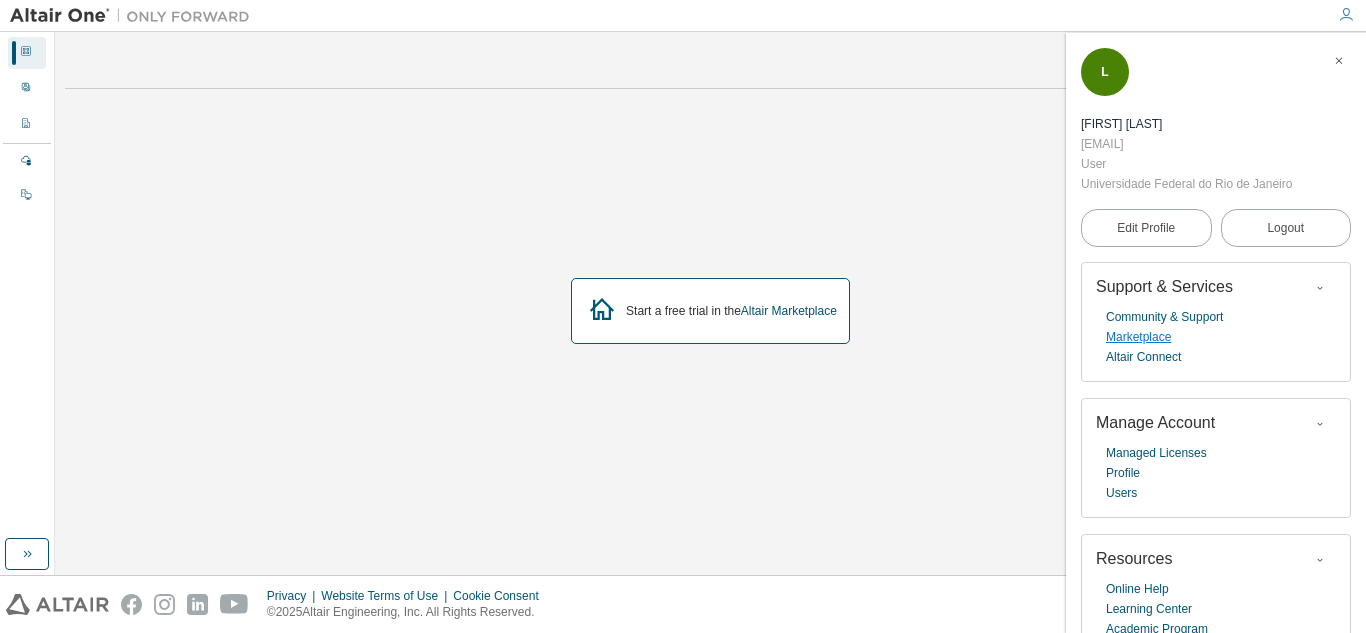 click on "Marketplace" at bounding box center [1138, 337] 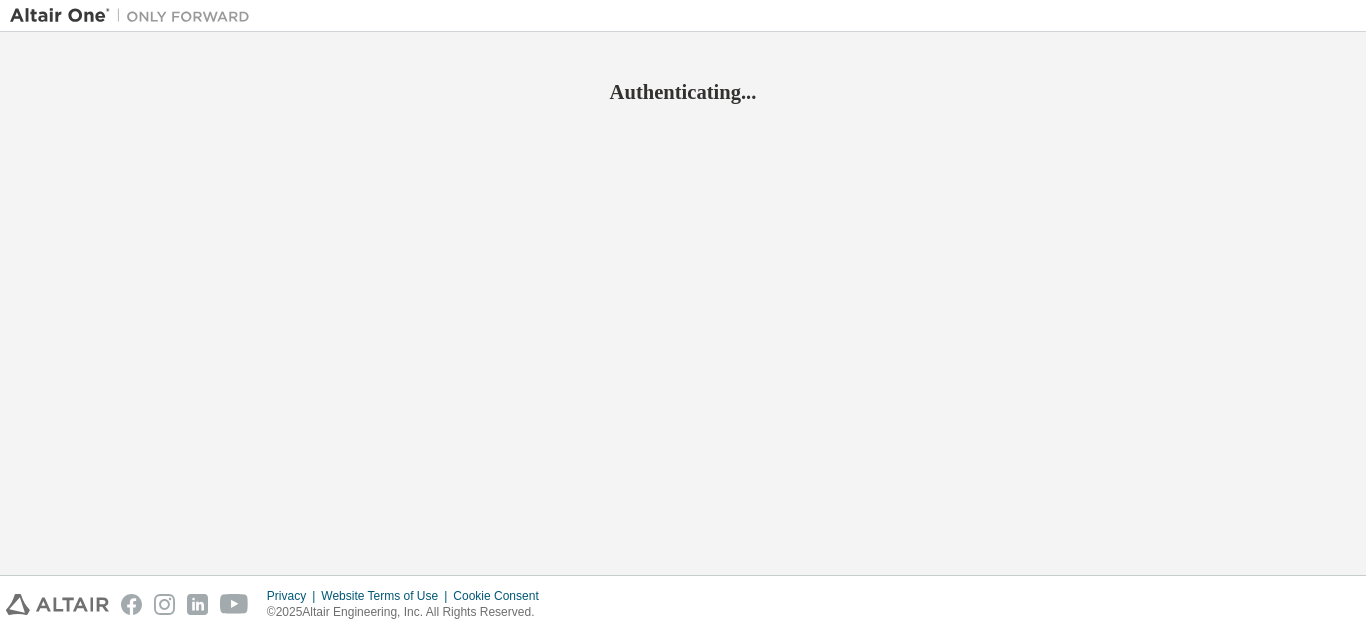 scroll, scrollTop: 0, scrollLeft: 0, axis: both 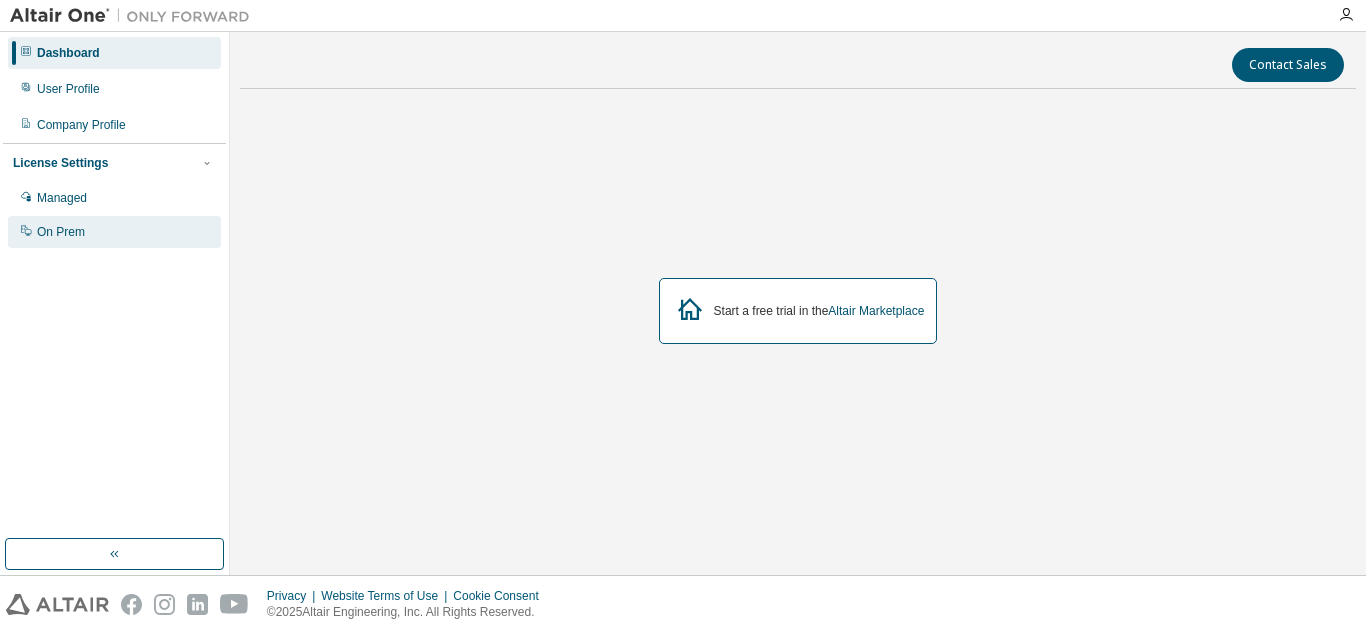 click on "On Prem" at bounding box center [61, 232] 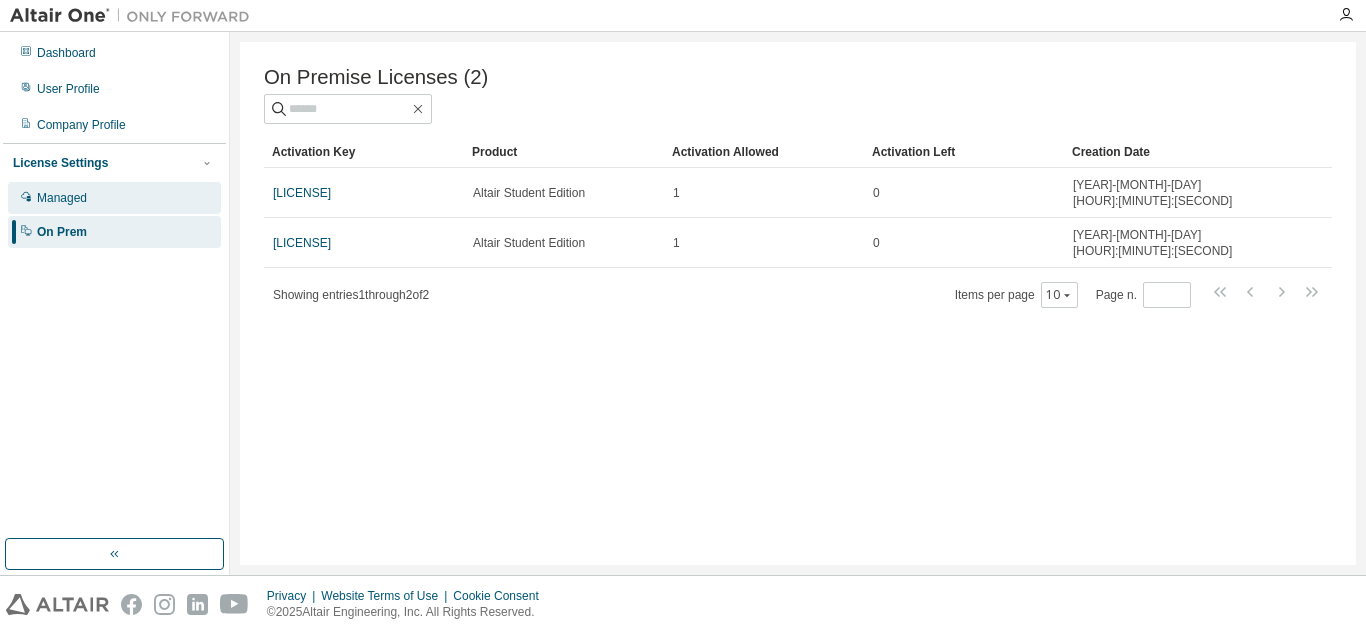 click on "Managed" at bounding box center [62, 198] 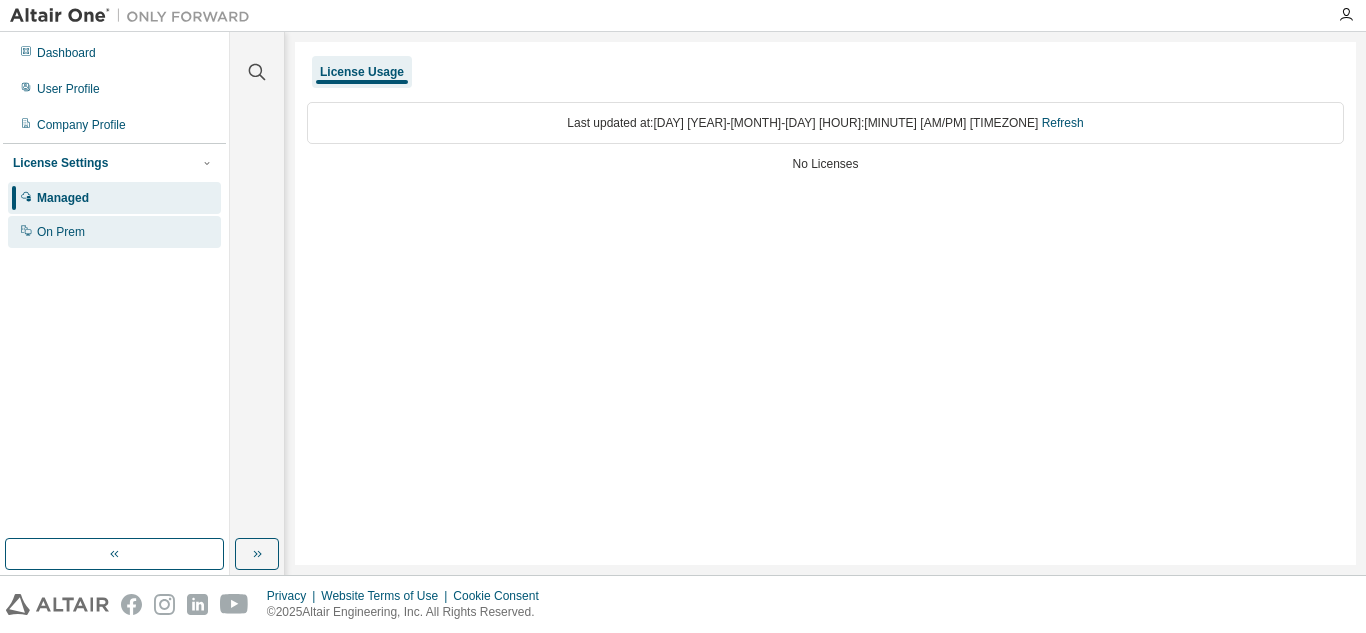 click on "On Prem" at bounding box center (114, 232) 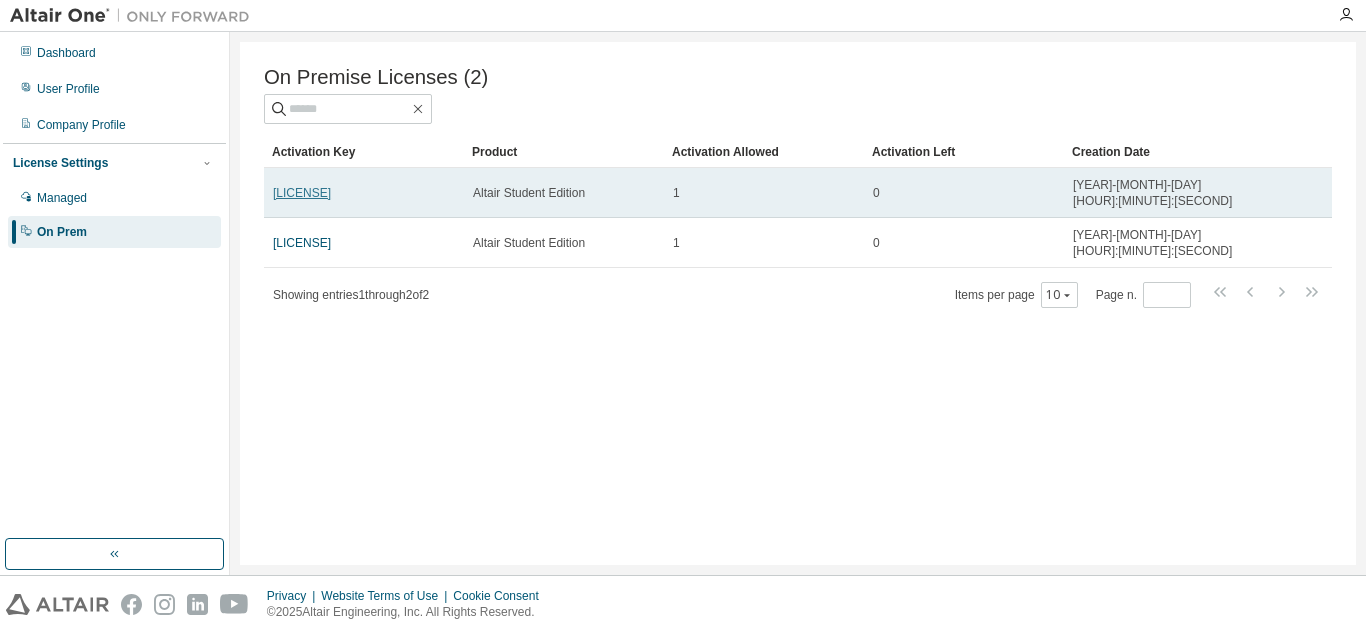 click on "[LICENSE]" at bounding box center (302, 193) 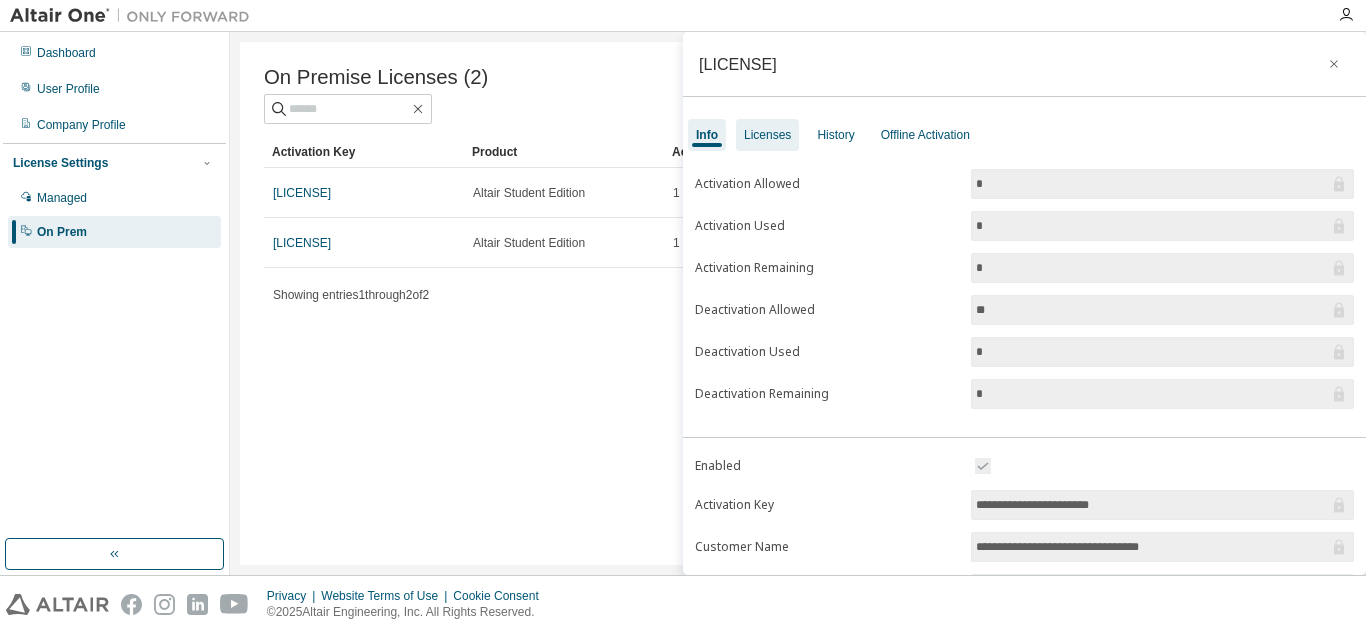 click on "Licenses" at bounding box center [767, 135] 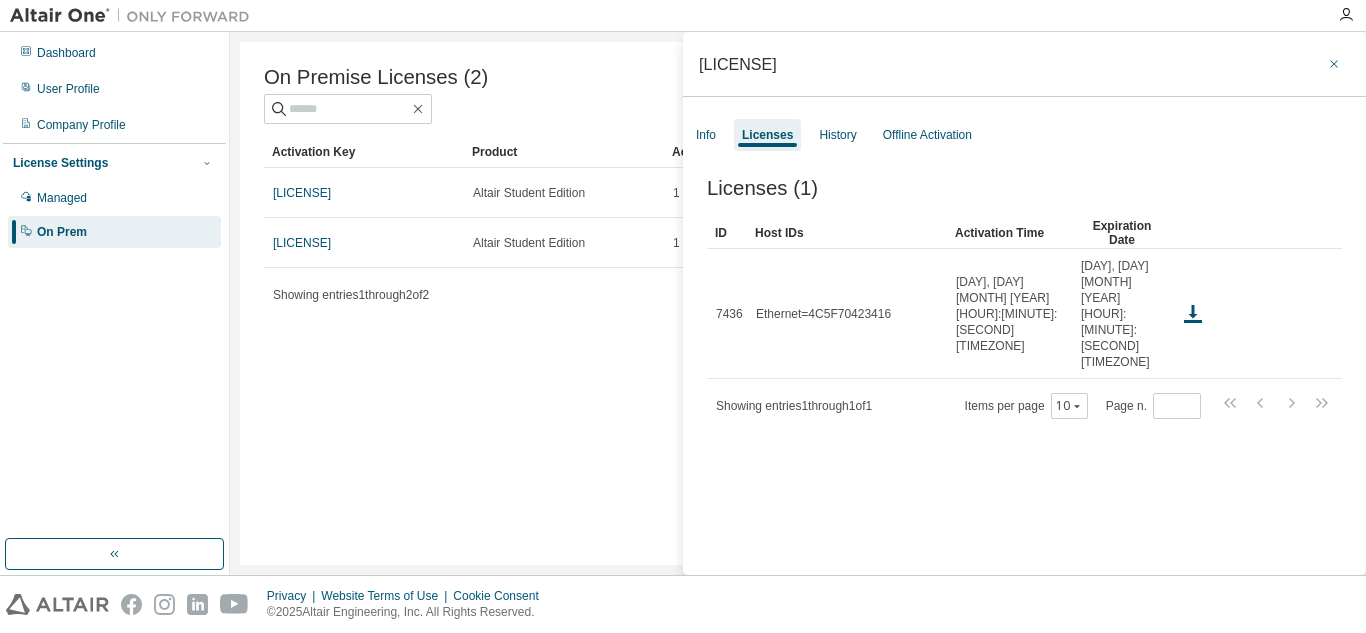 click 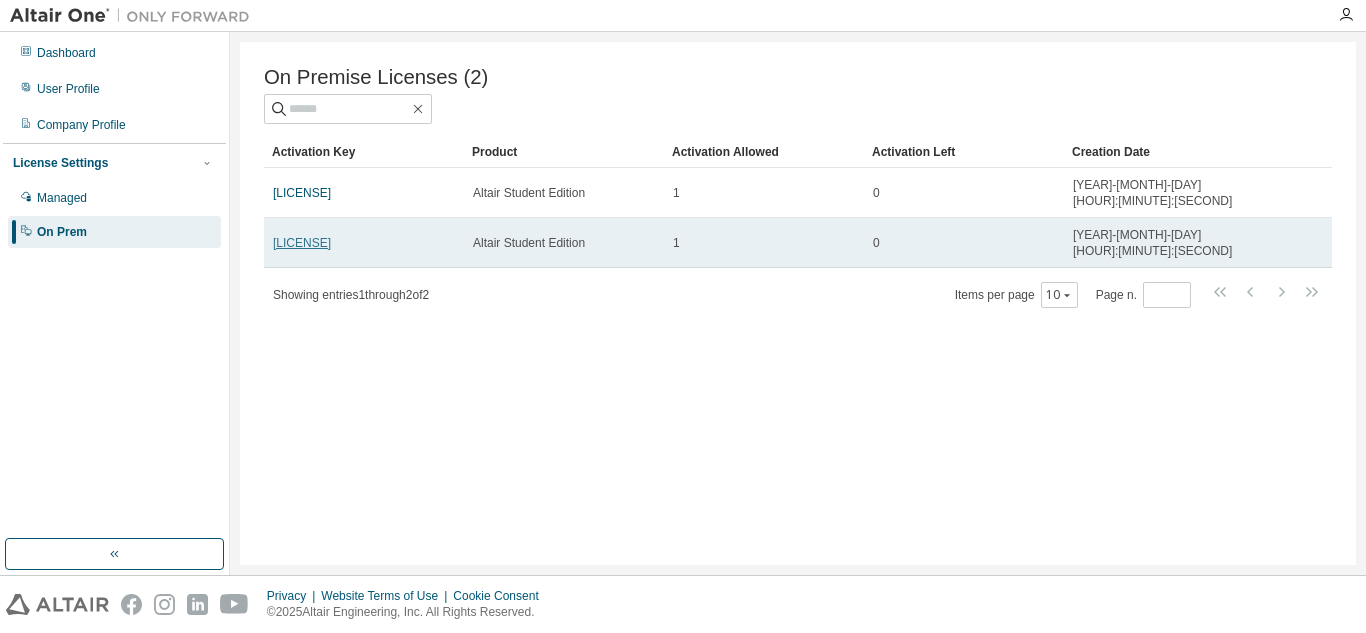 click on "[LICENSE]" at bounding box center [302, 243] 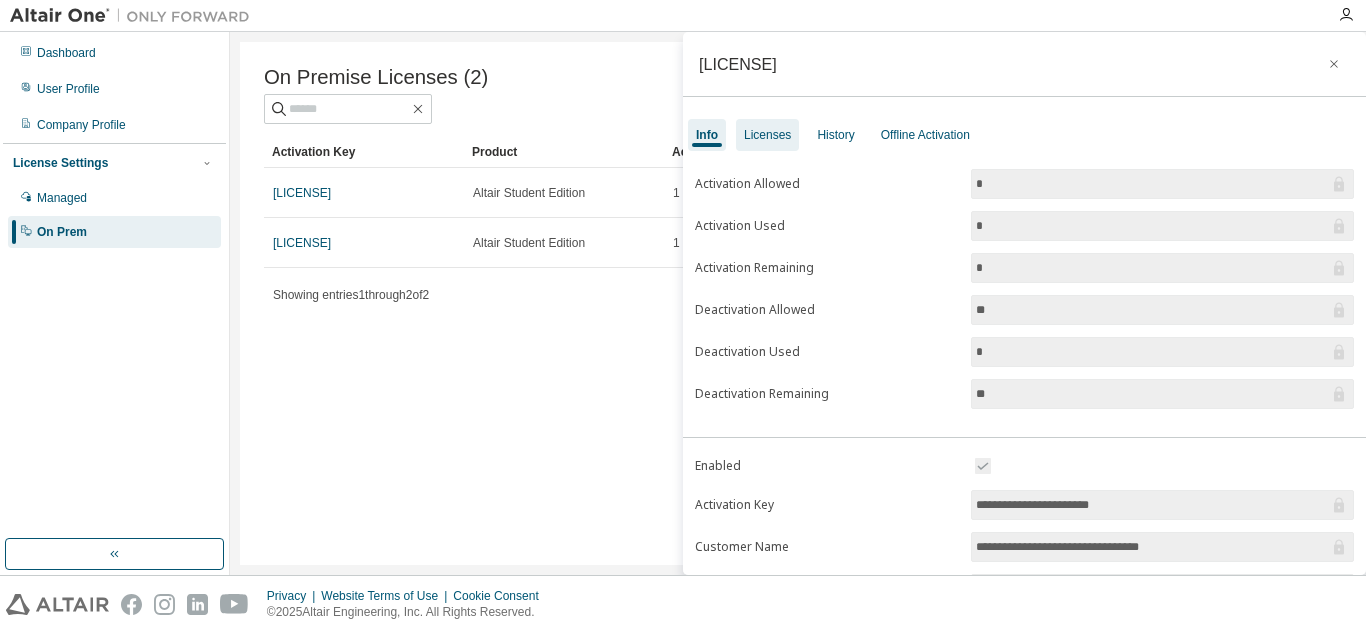 click on "Licenses" at bounding box center (767, 135) 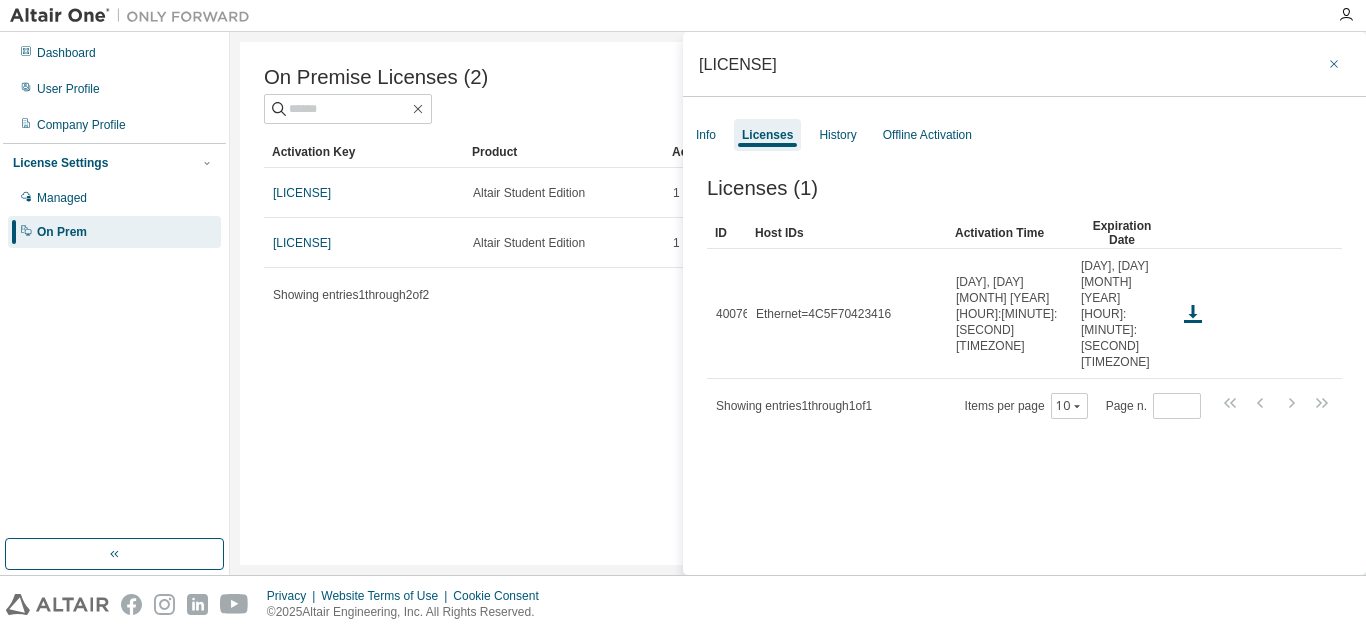 click 